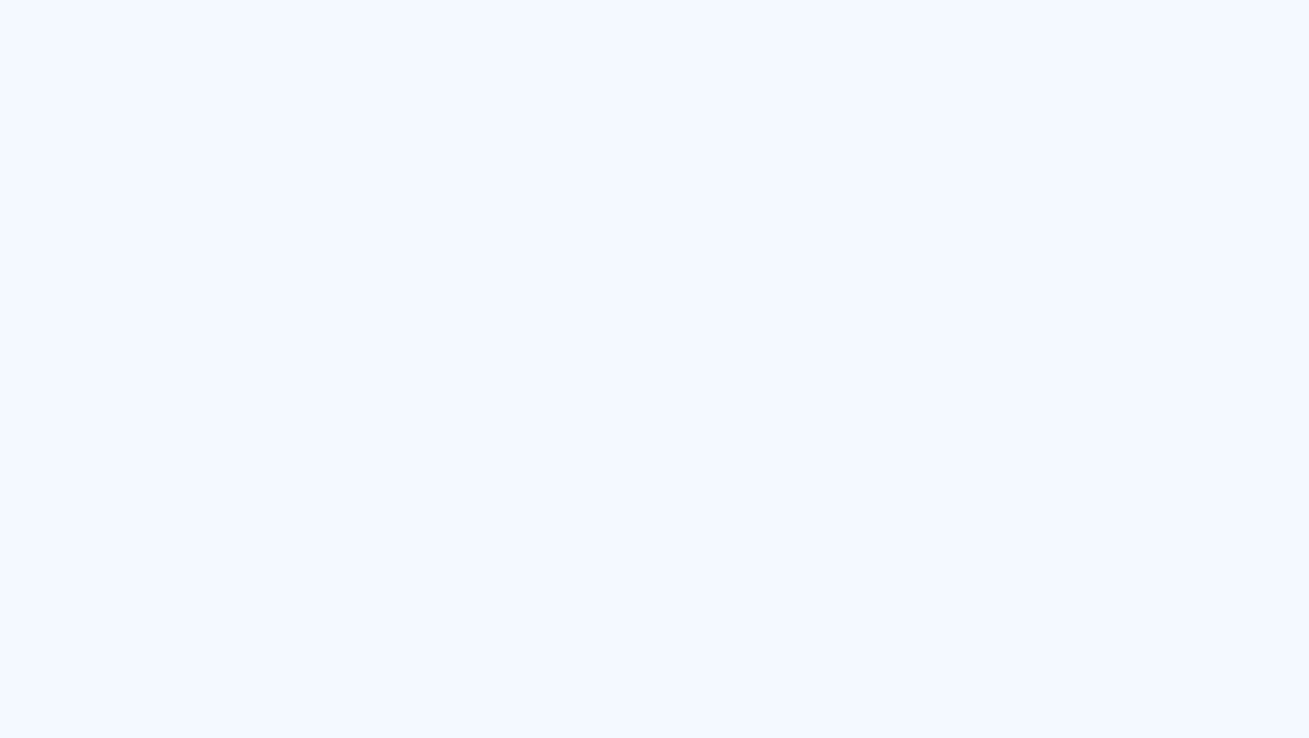 scroll, scrollTop: 0, scrollLeft: 0, axis: both 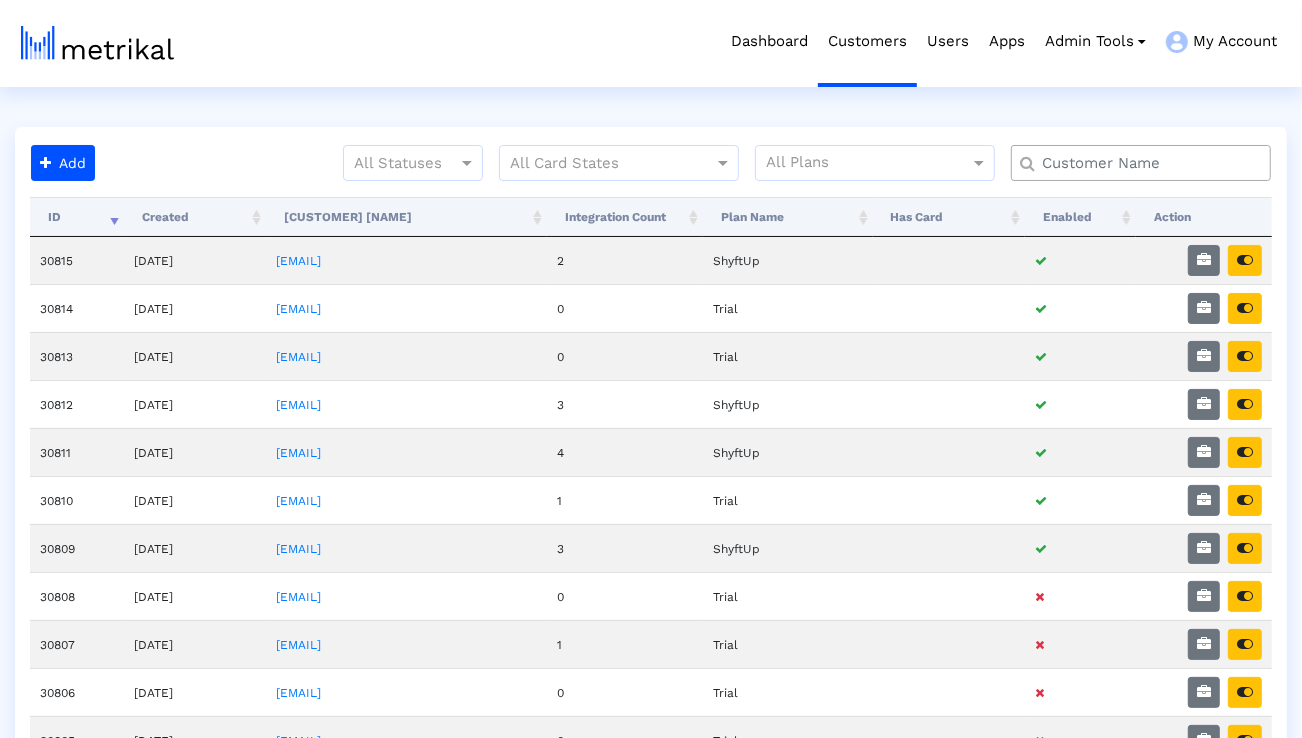 click 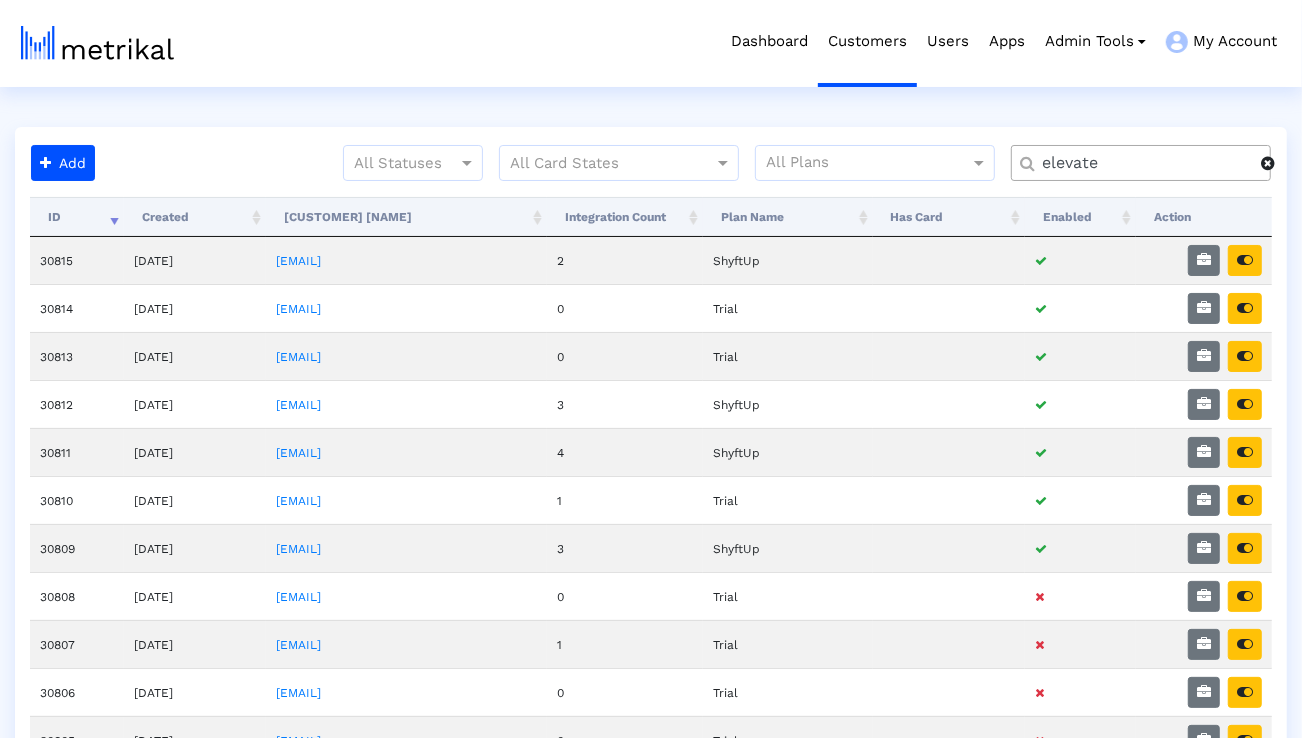type on "elevate" 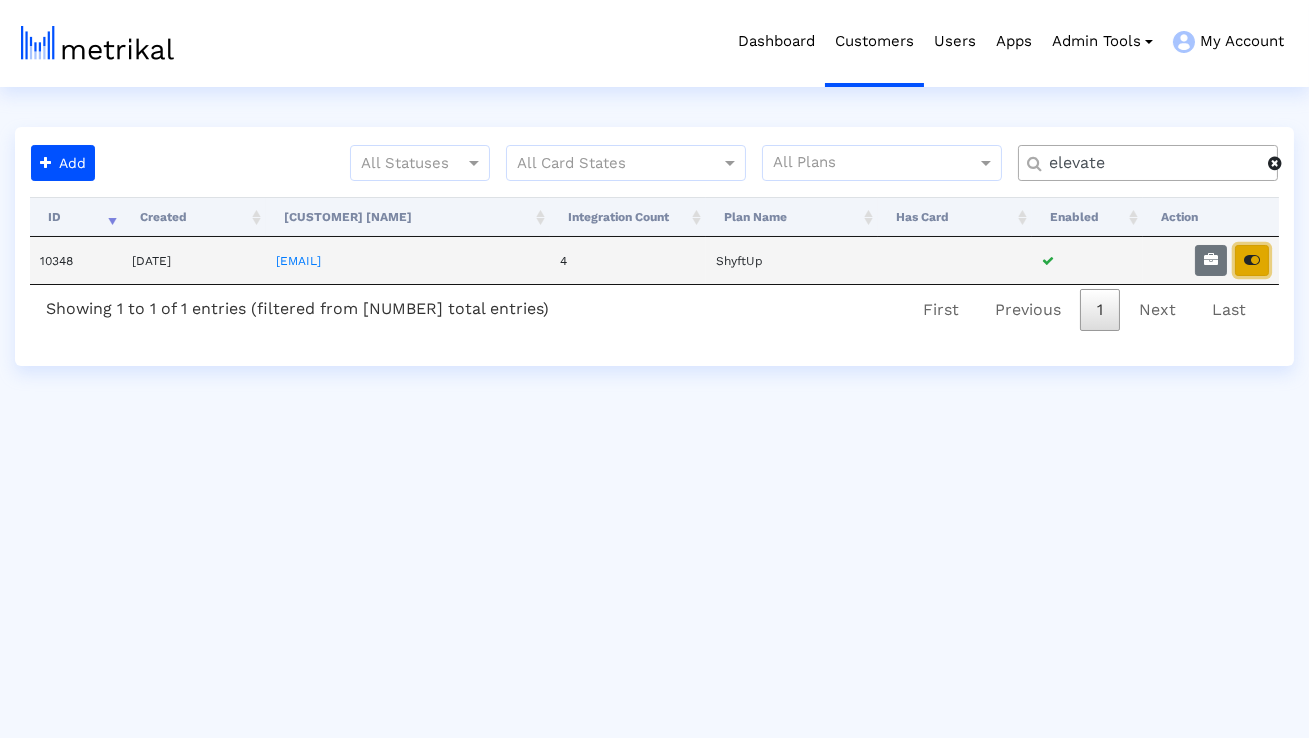 click at bounding box center [1252, 260] 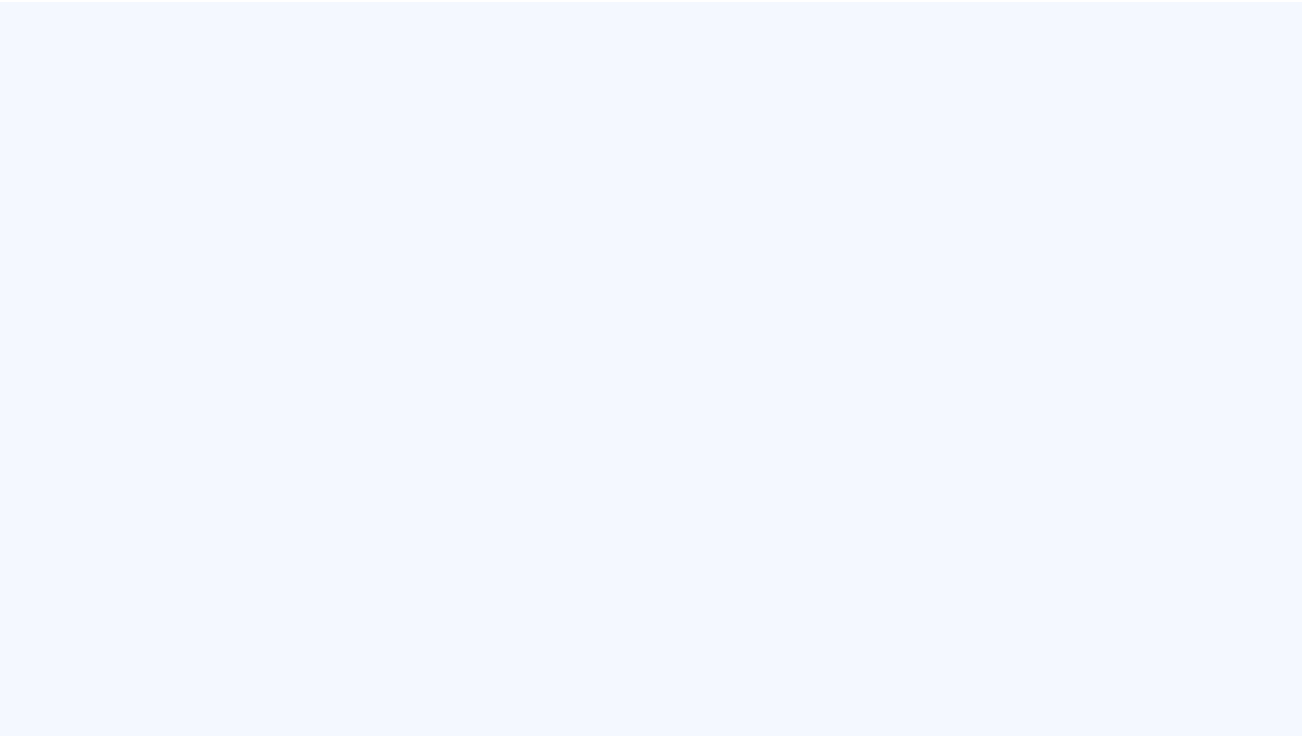scroll, scrollTop: 0, scrollLeft: 0, axis: both 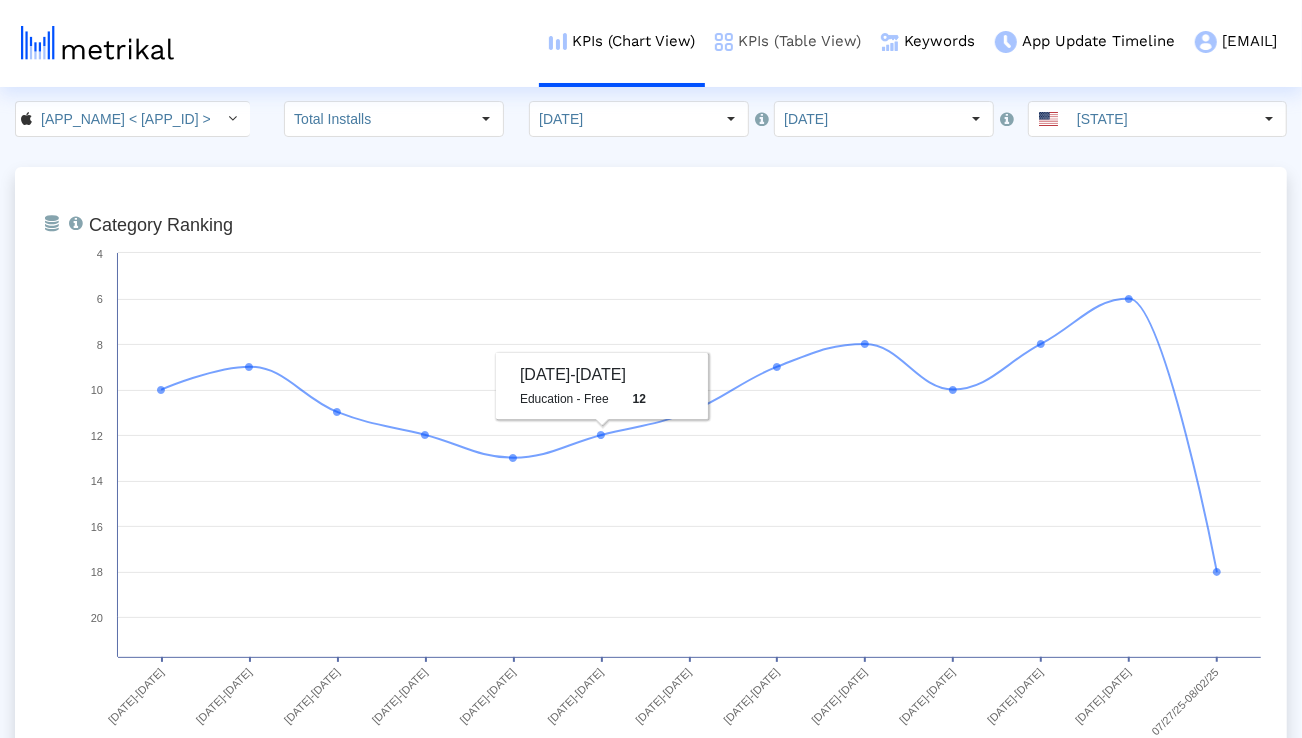 click on "KPIs (Table View)" at bounding box center [788, 41] 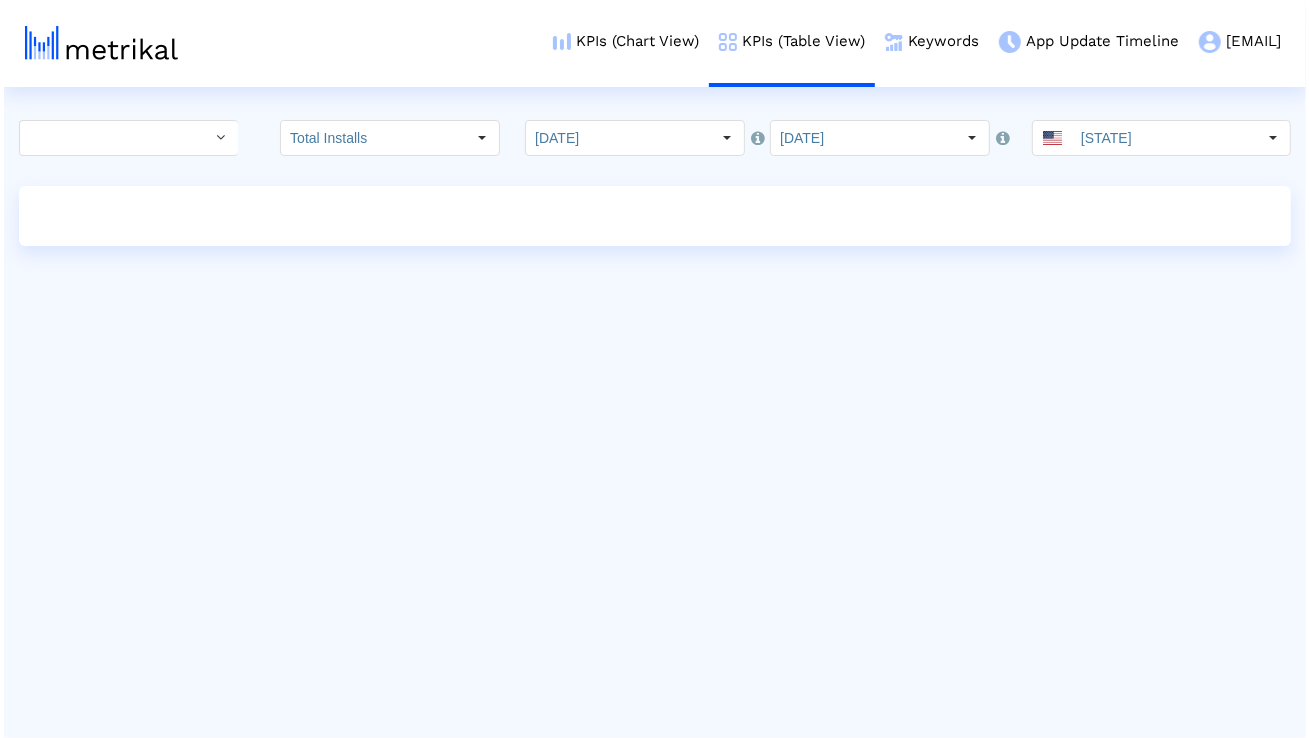 scroll, scrollTop: 0, scrollLeft: 0, axis: both 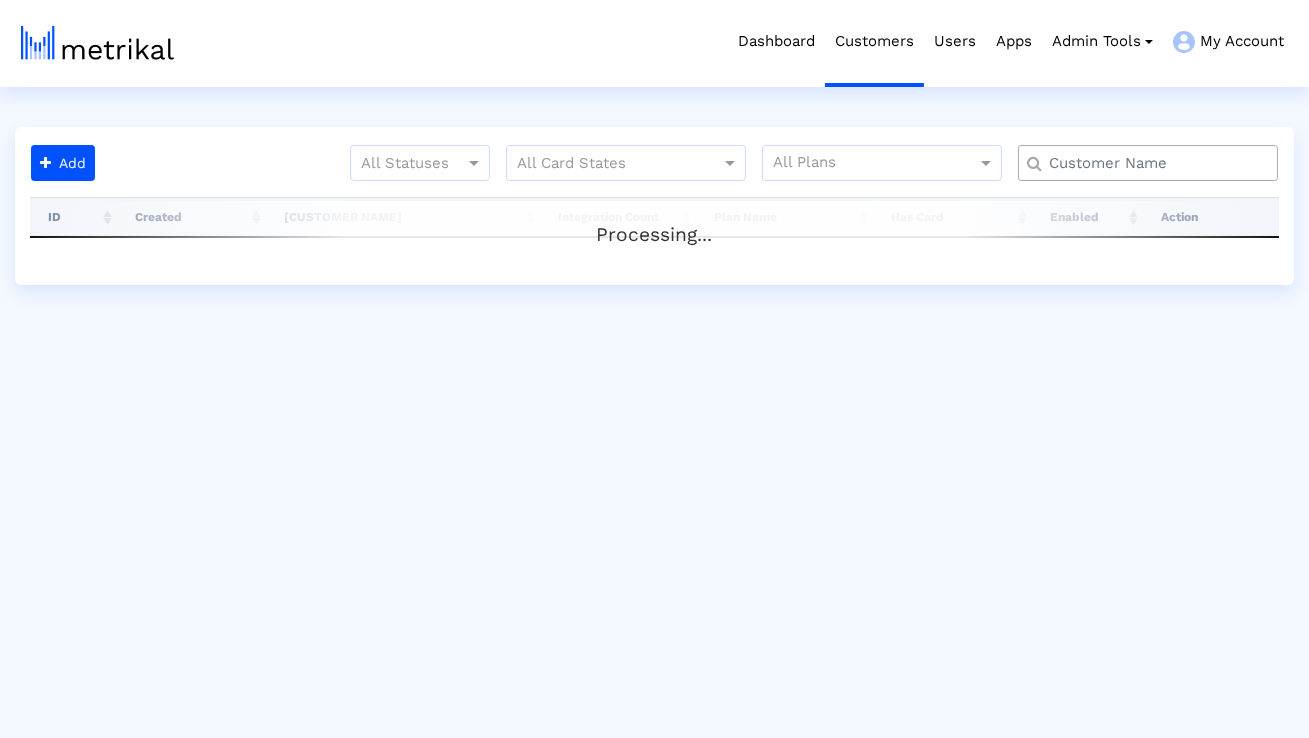click 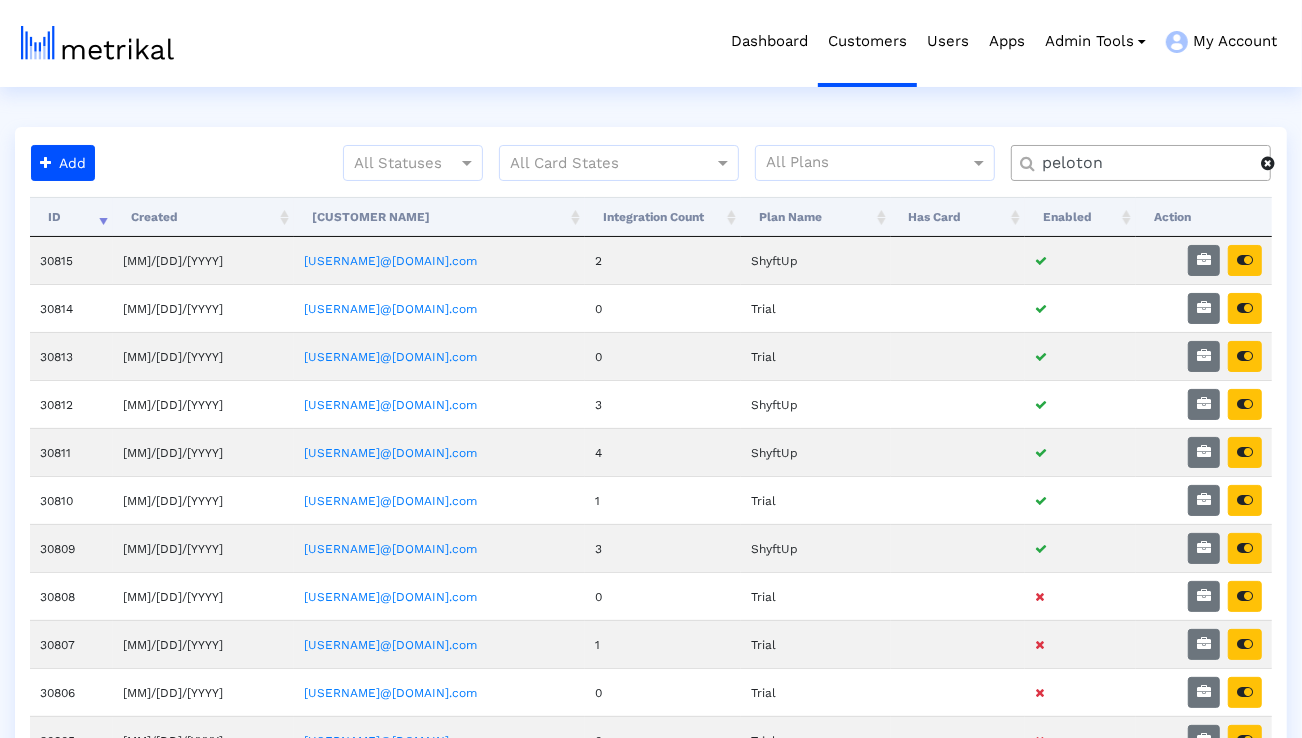type on "peloton" 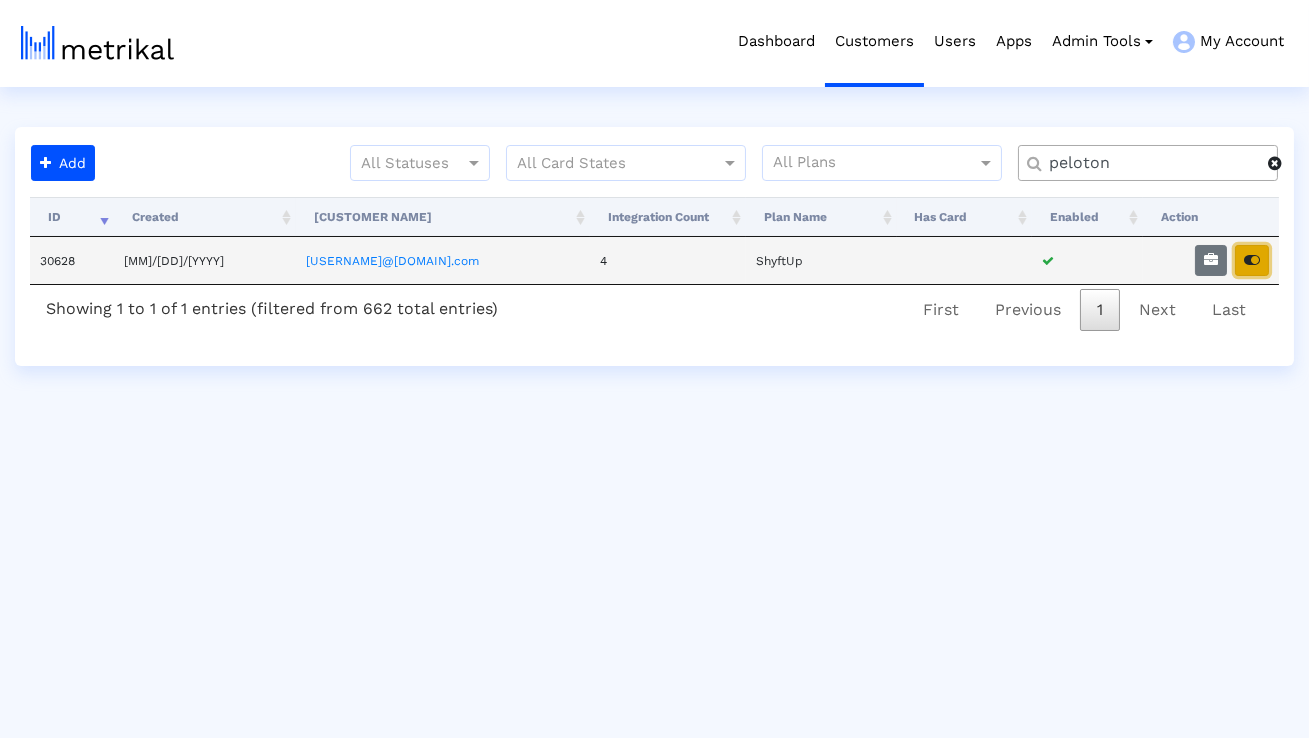 click at bounding box center (1252, 260) 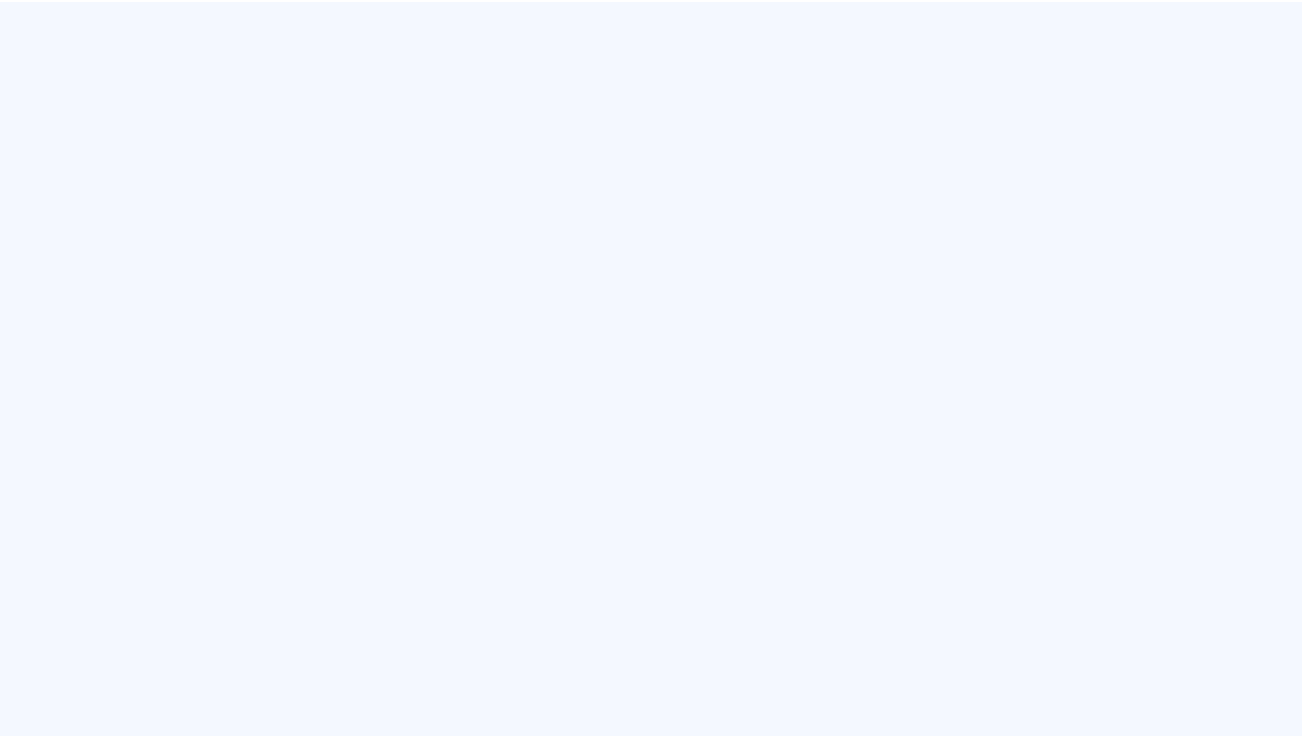 scroll, scrollTop: 0, scrollLeft: 0, axis: both 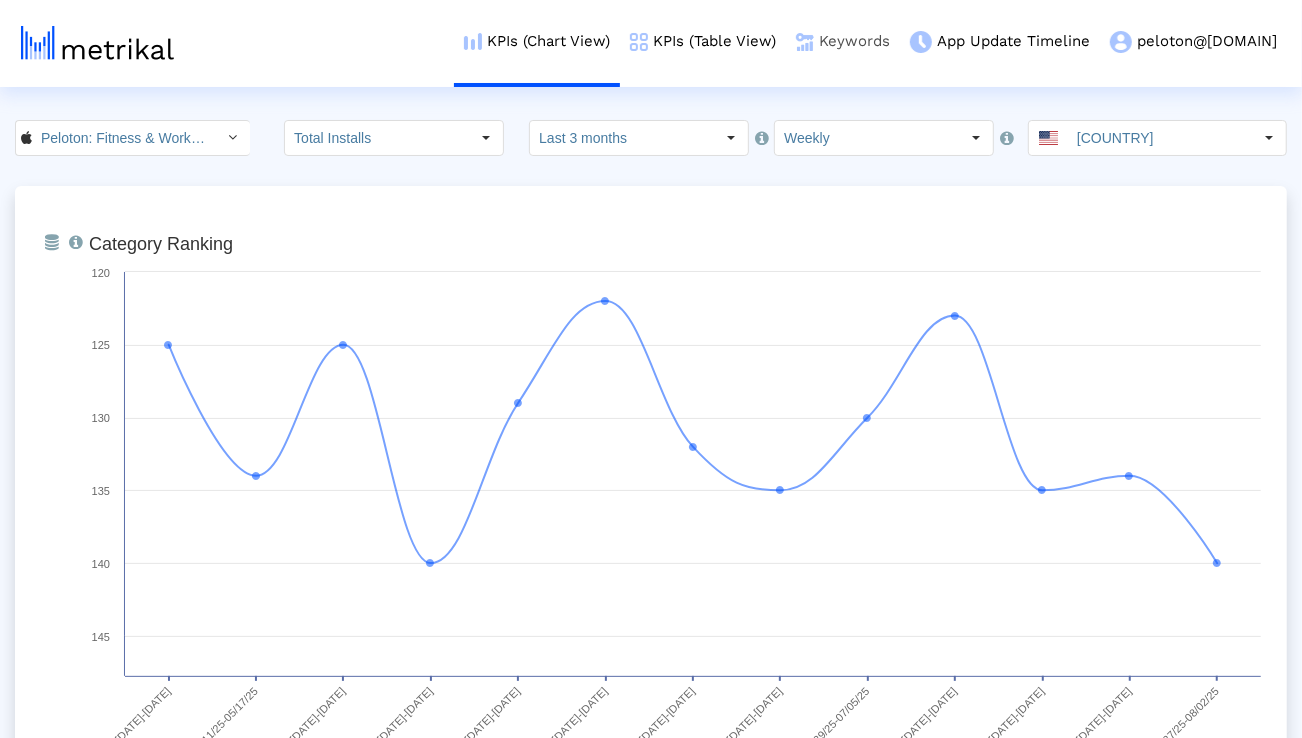 click on "Keywords" at bounding box center [843, 41] 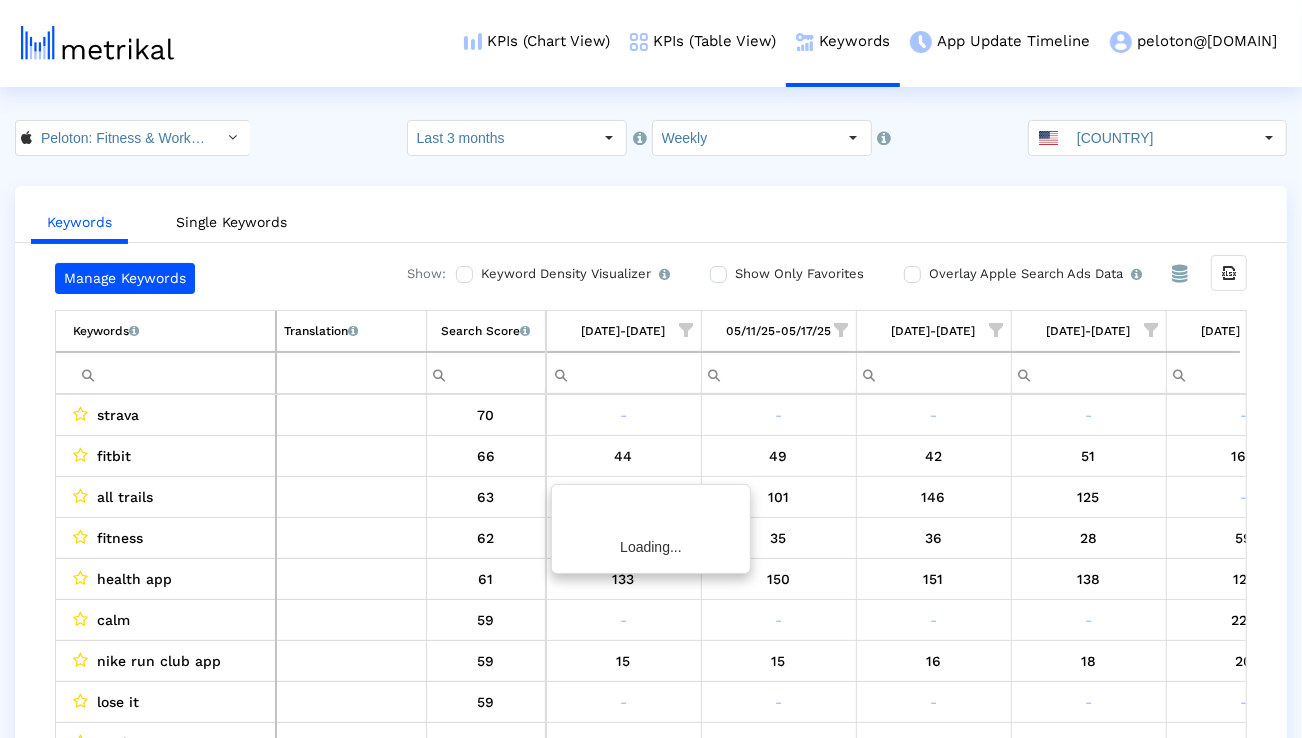 scroll, scrollTop: 0, scrollLeft: 1320, axis: horizontal 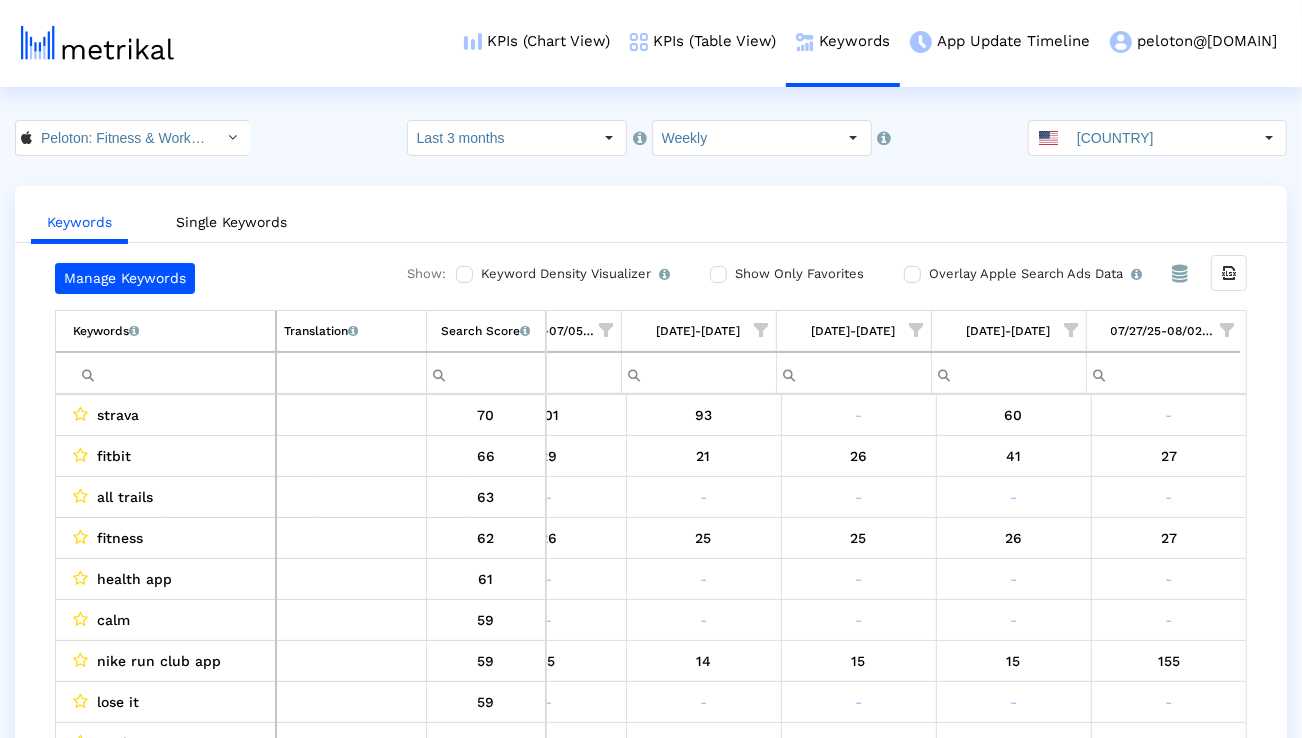 click at bounding box center (174, 373) 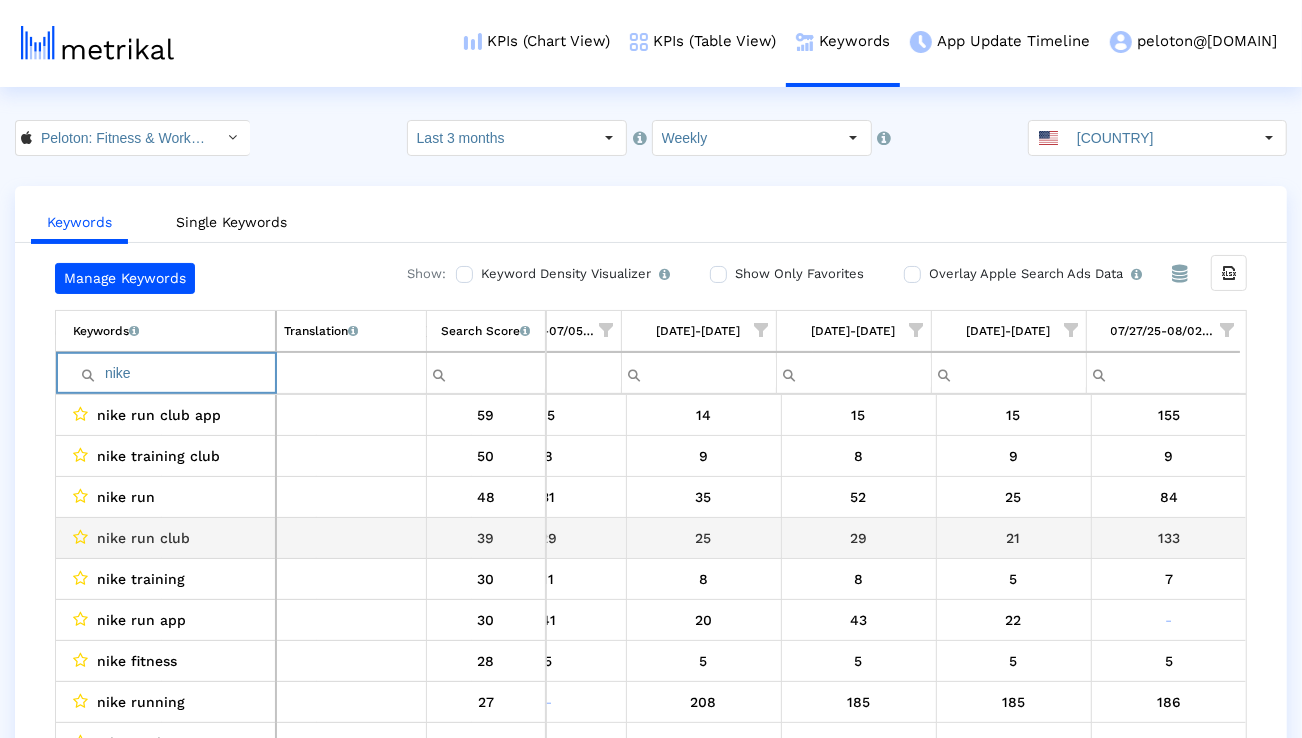 scroll, scrollTop: 61, scrollLeft: 1320, axis: both 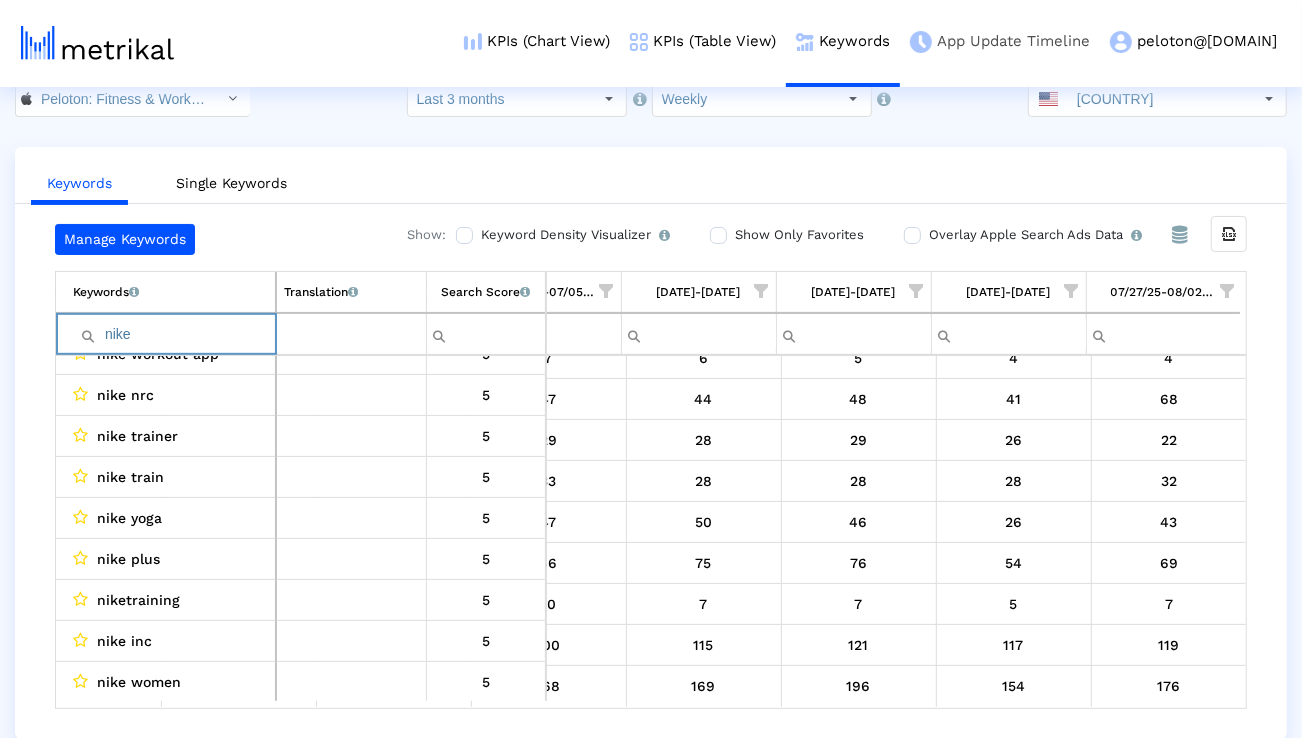 type on "nike" 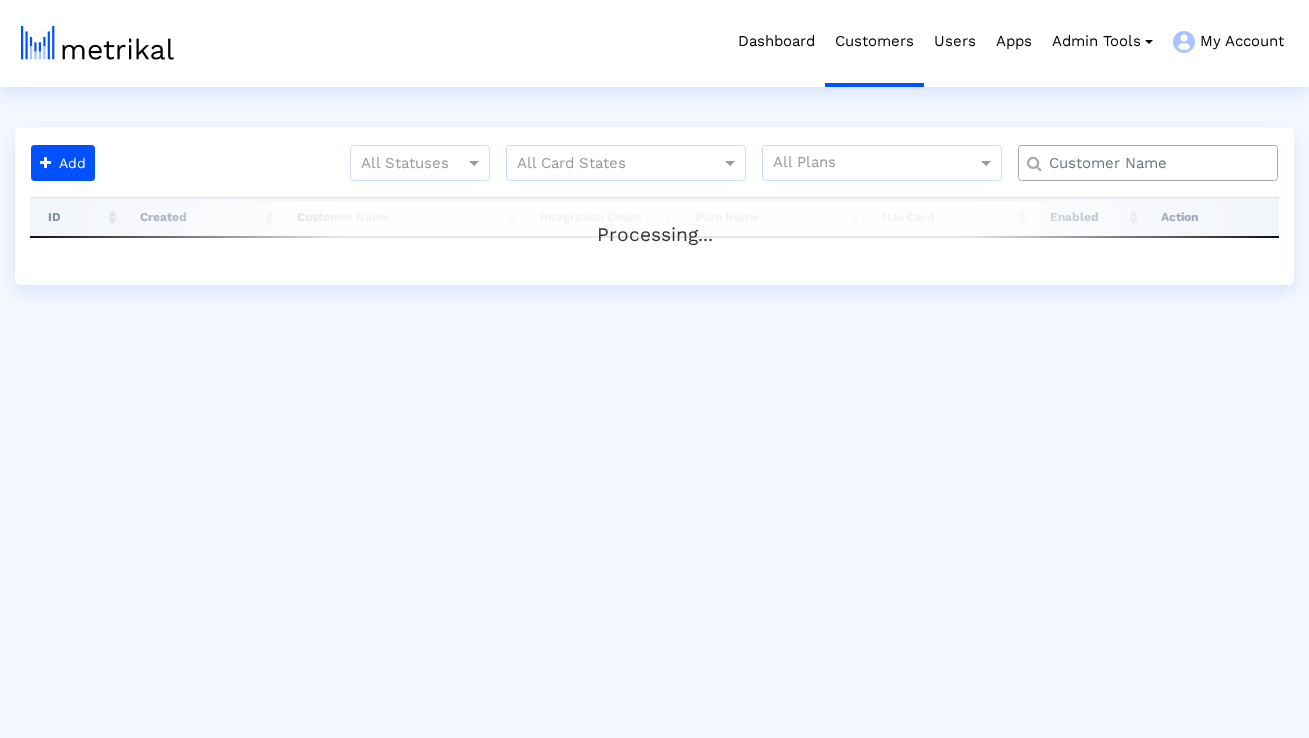 scroll, scrollTop: 0, scrollLeft: 0, axis: both 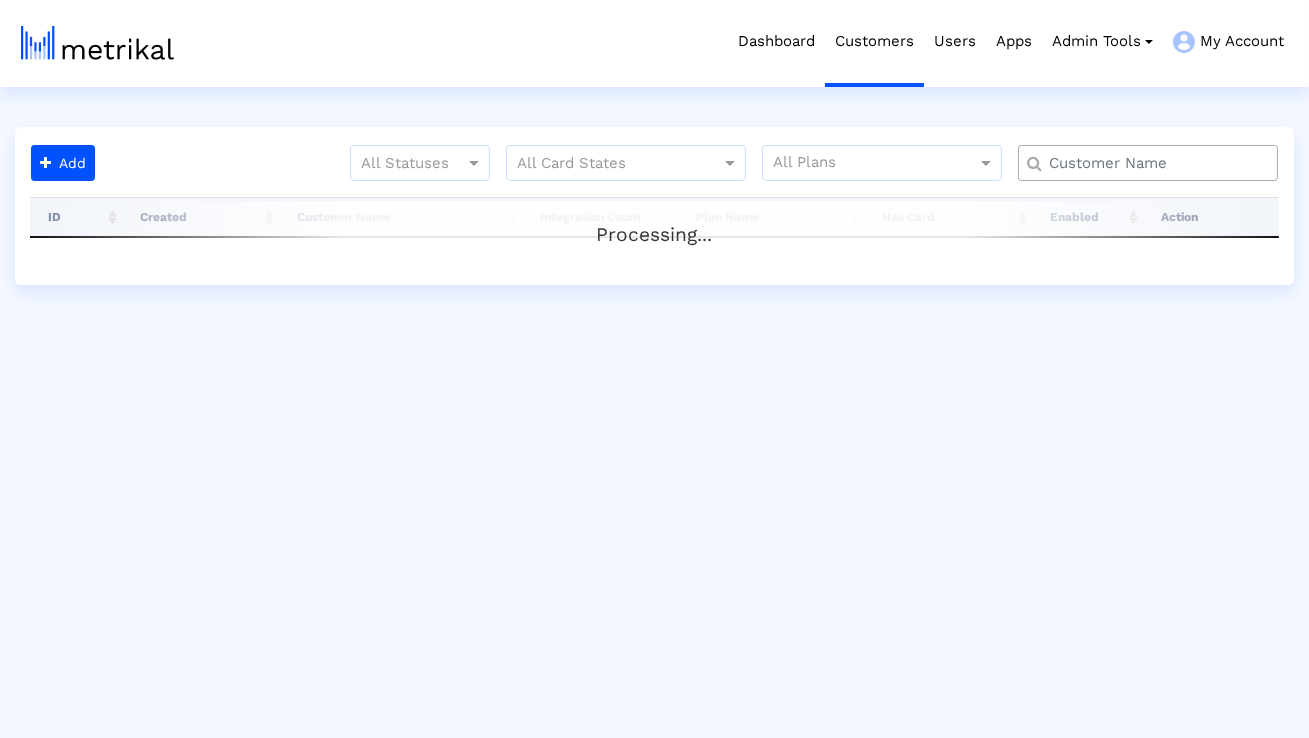 click 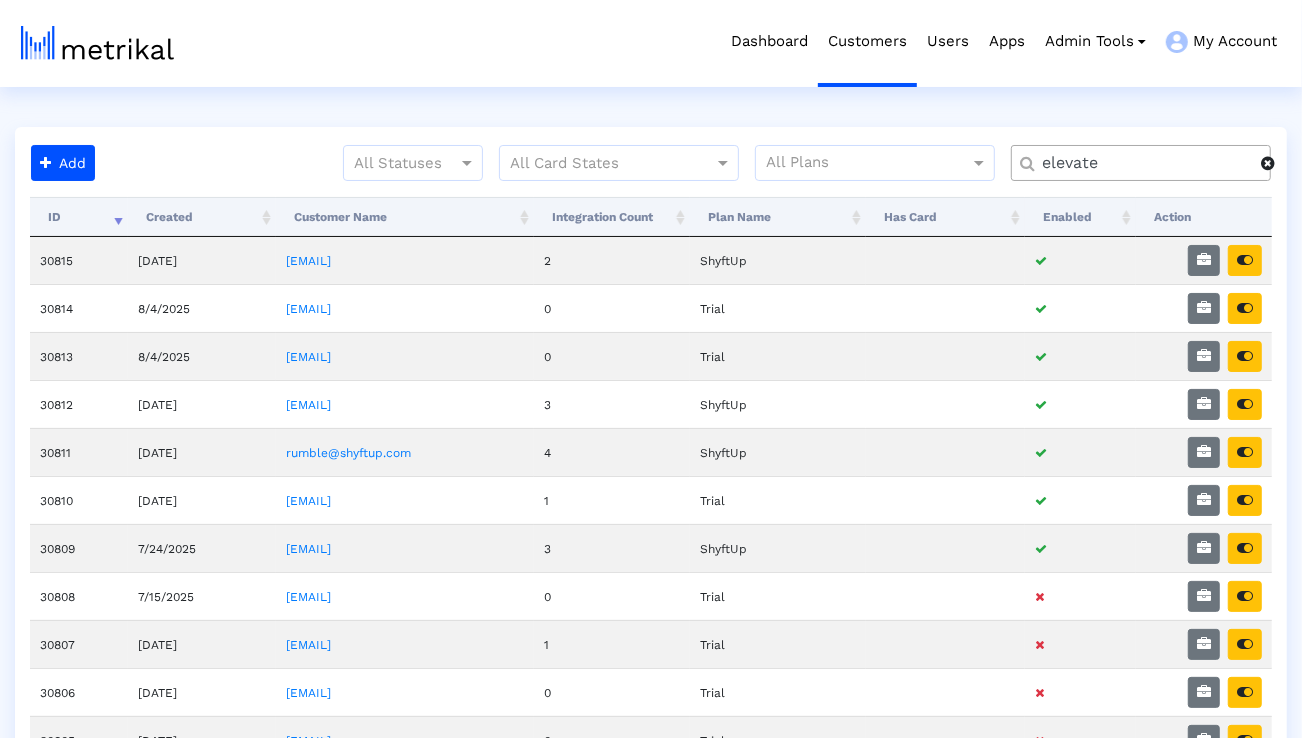 type on "elevate" 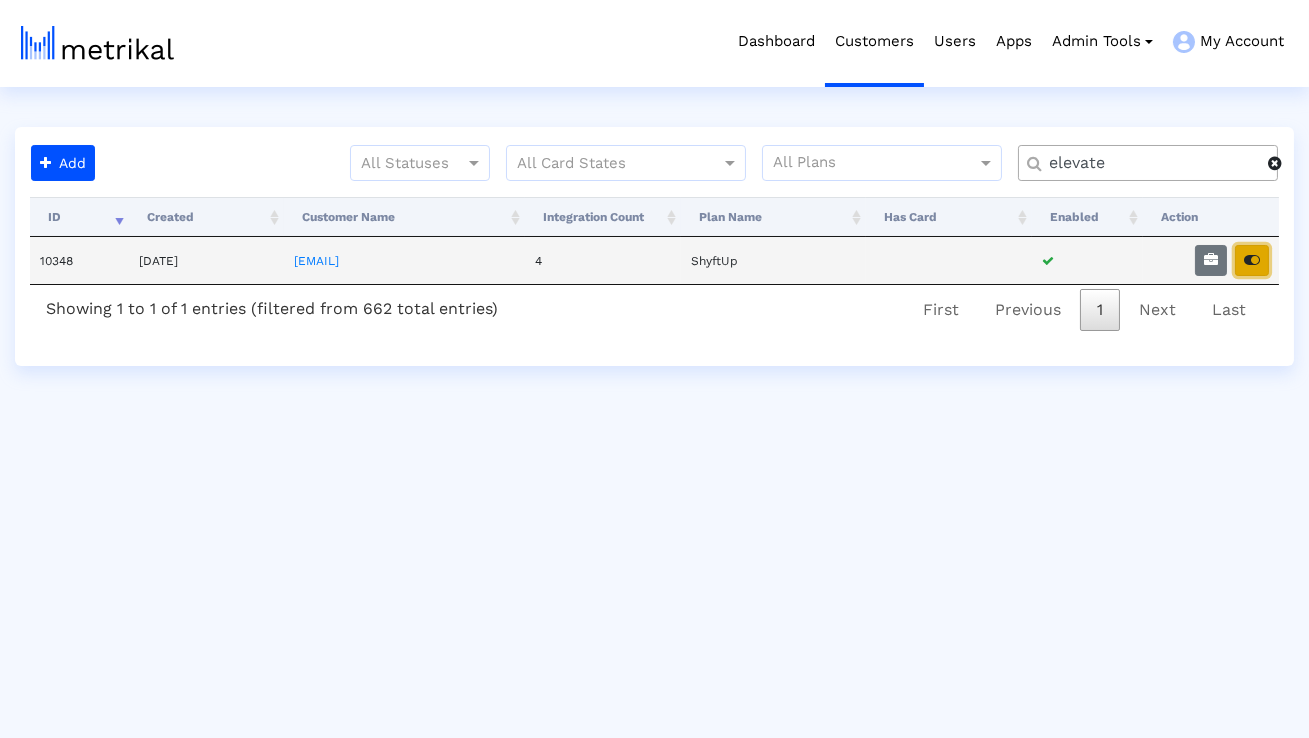 click at bounding box center (1252, 260) 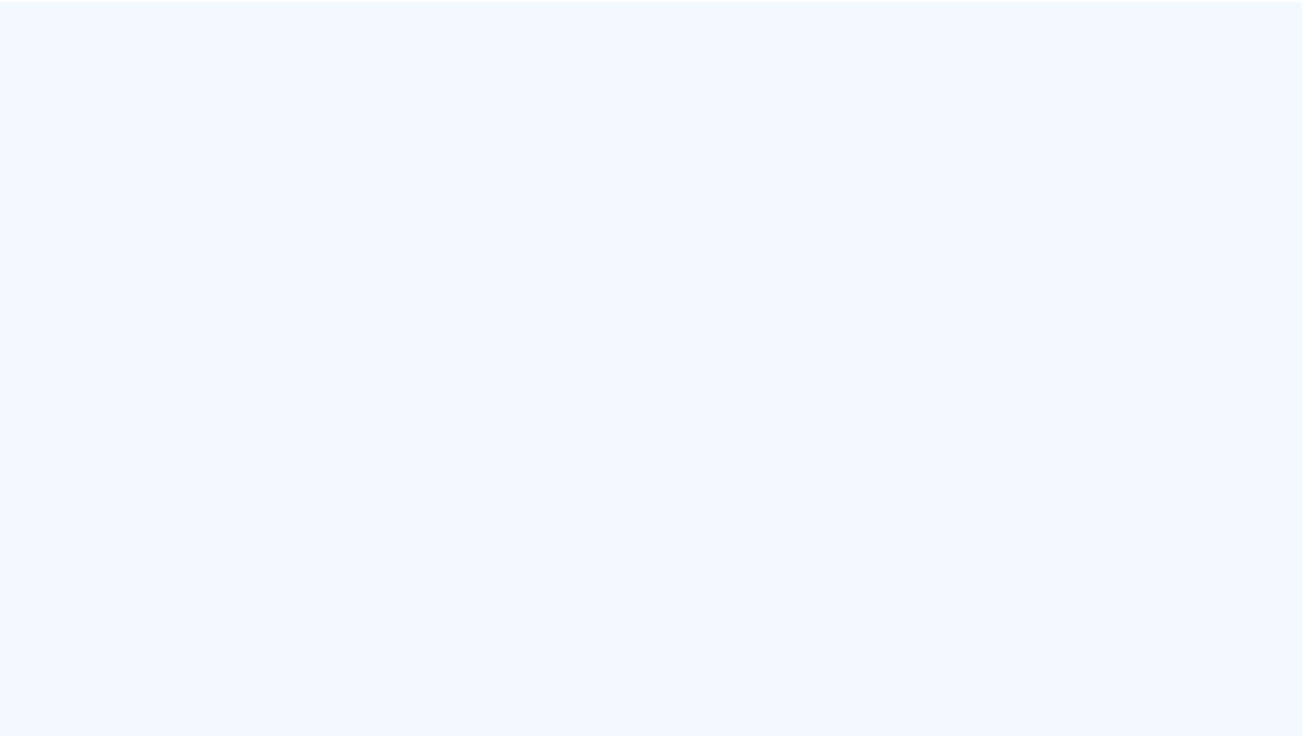 scroll, scrollTop: 0, scrollLeft: 0, axis: both 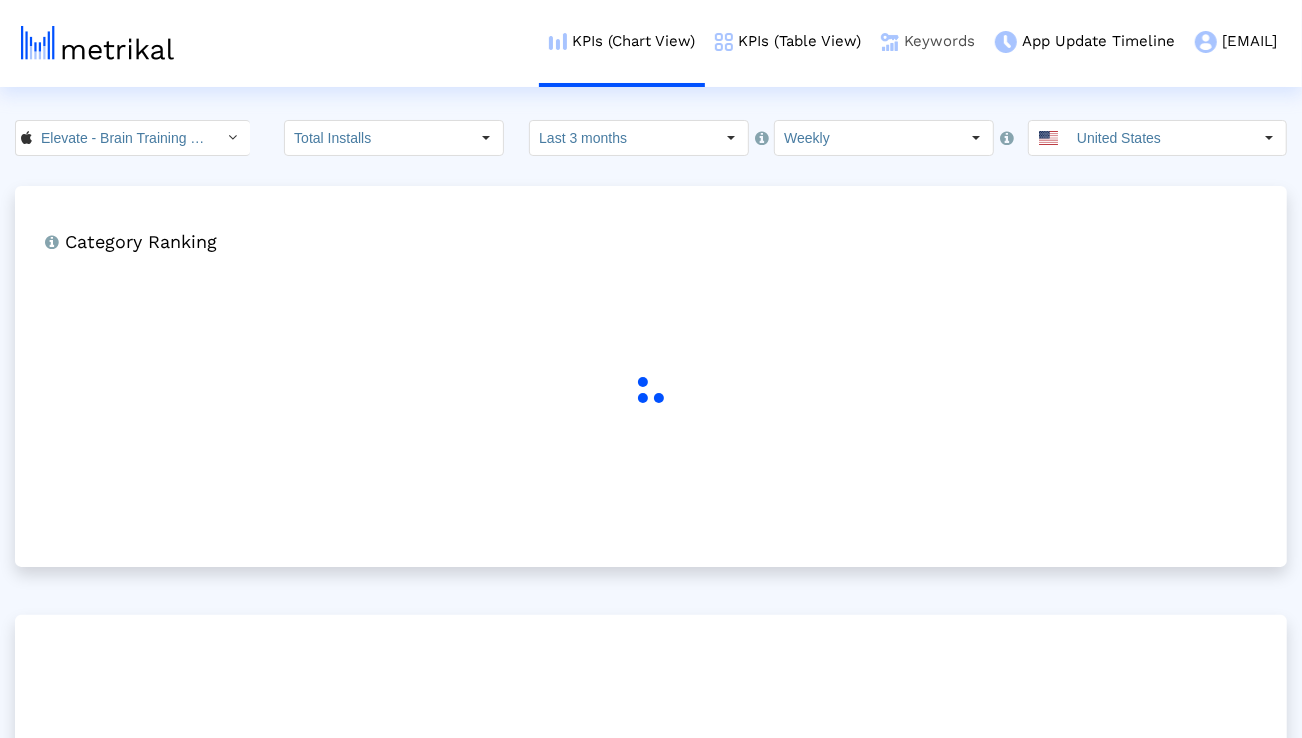 click on "Keywords" at bounding box center [928, 41] 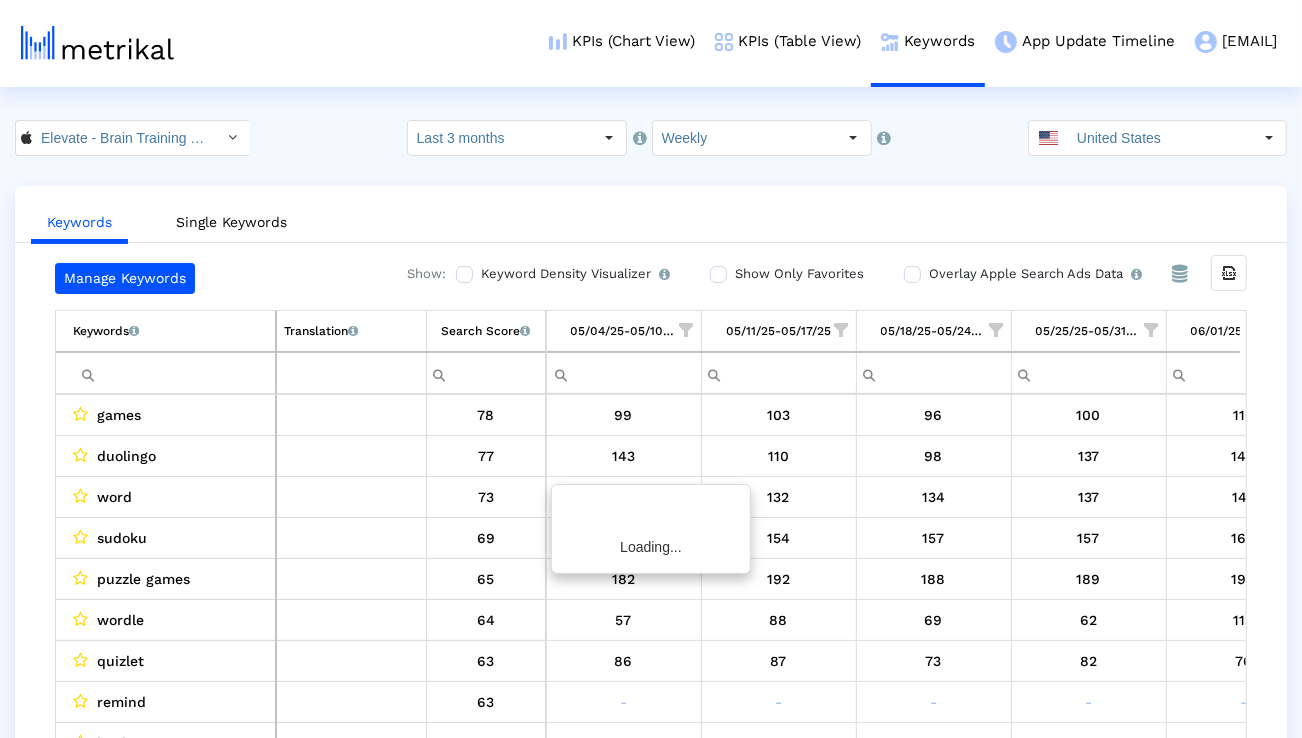 scroll, scrollTop: 0, scrollLeft: 1320, axis: horizontal 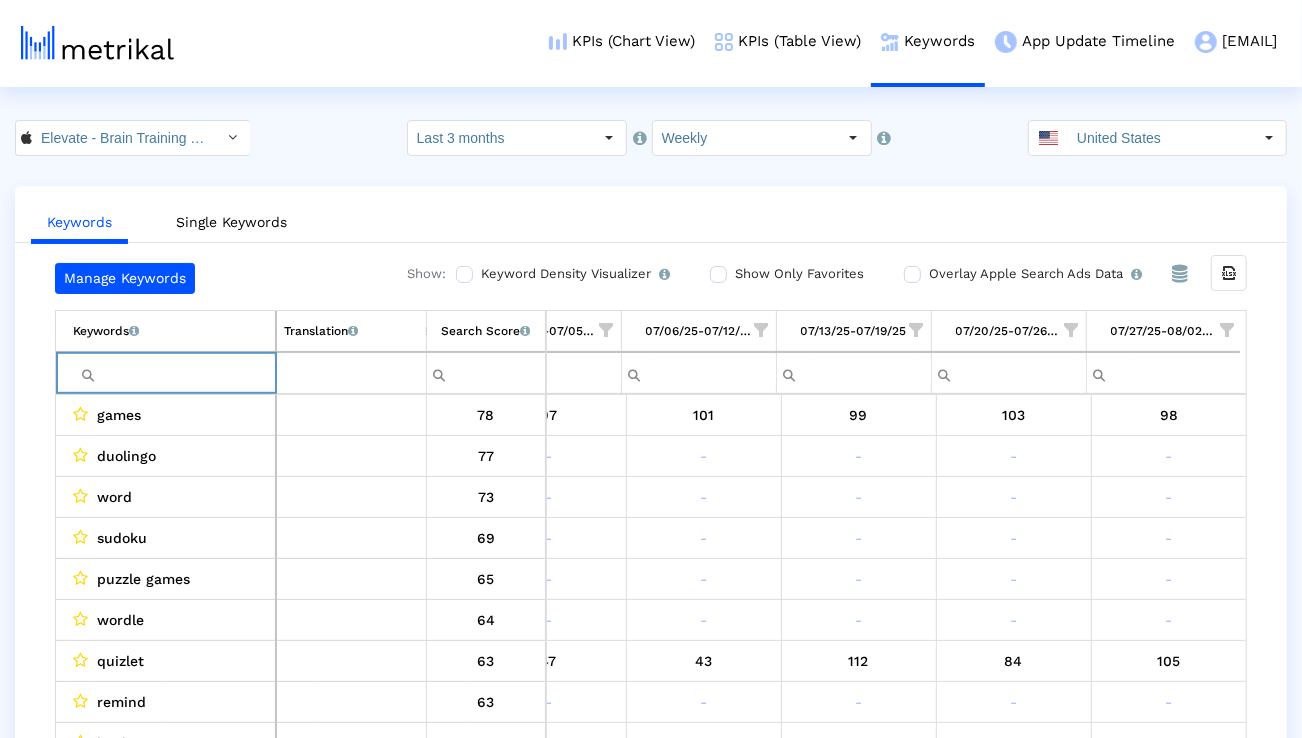 click at bounding box center (174, 373) 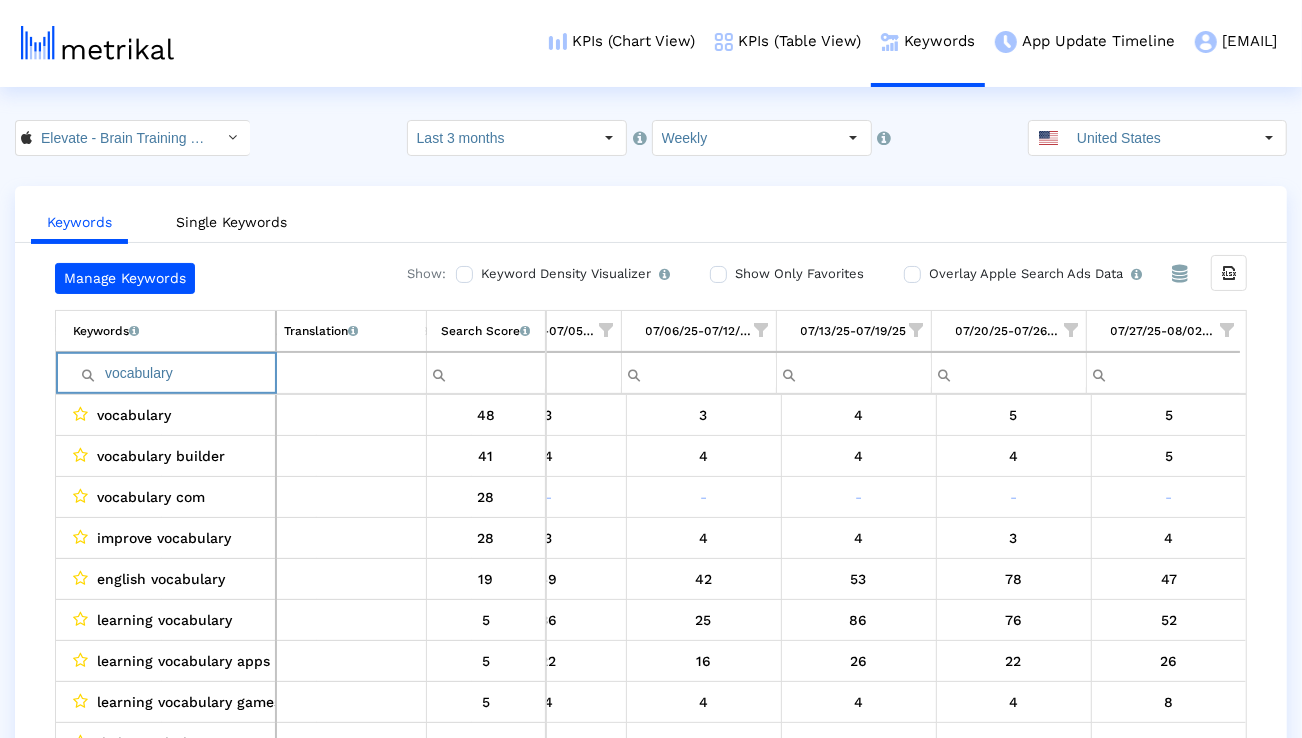 type on "vocabulary" 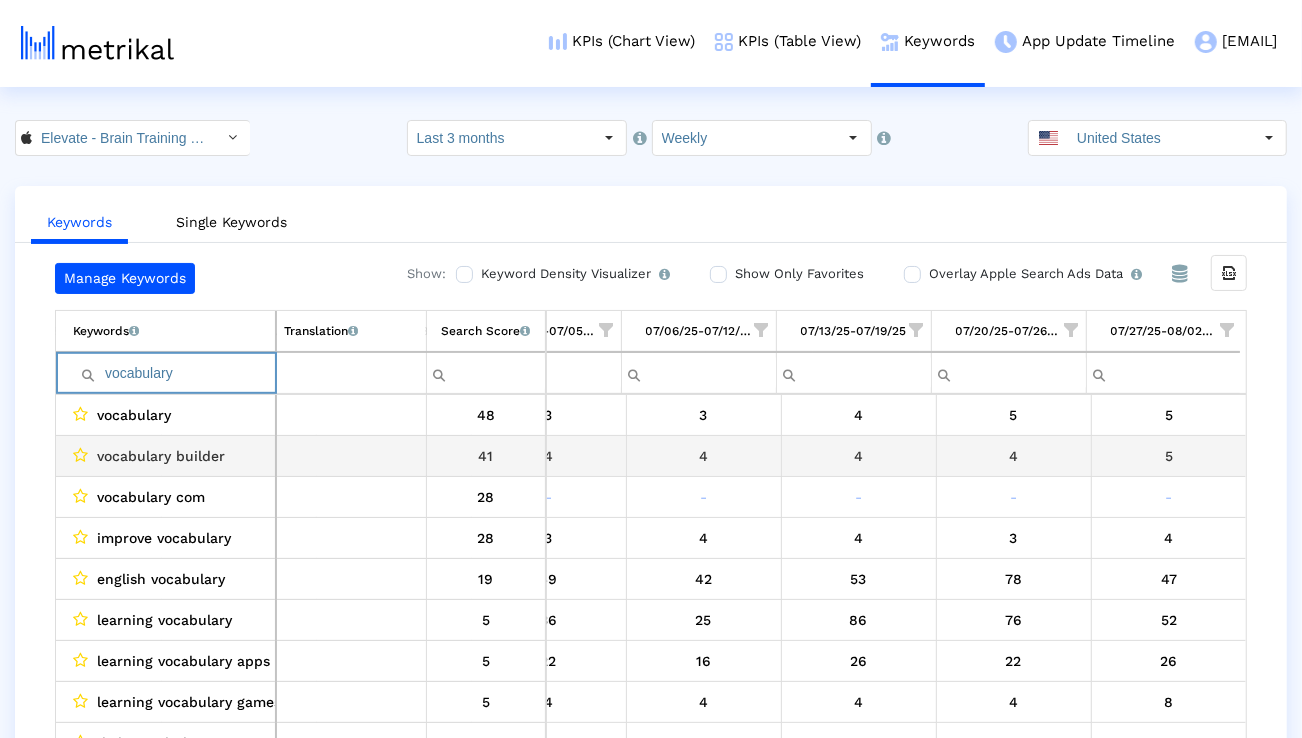 scroll, scrollTop: 0, scrollLeft: 1321, axis: horizontal 